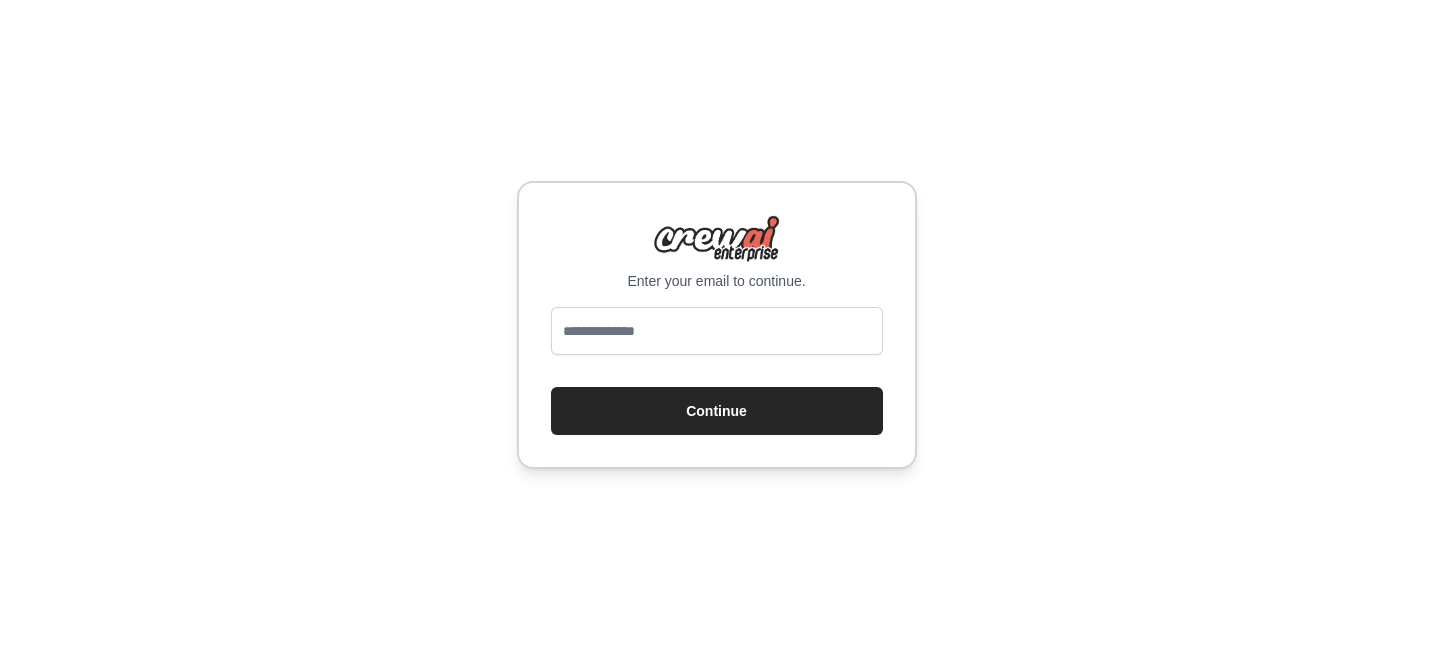scroll, scrollTop: 0, scrollLeft: 0, axis: both 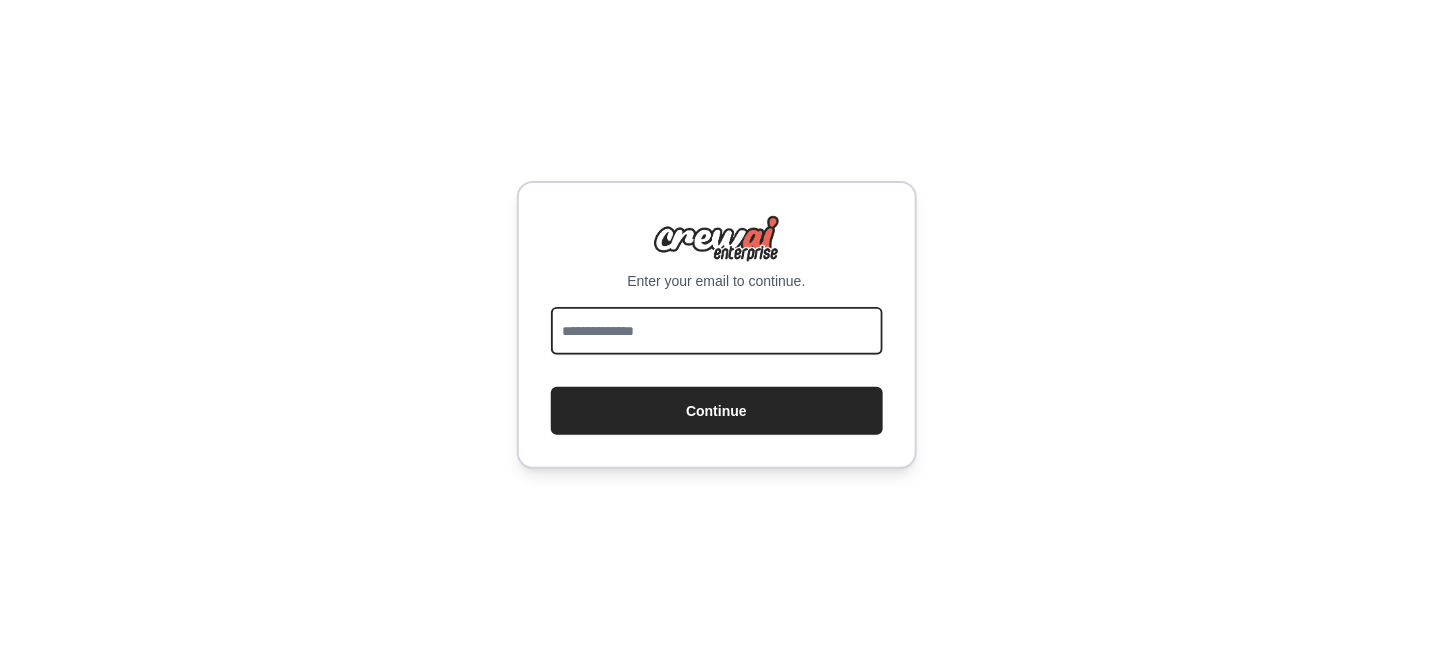 click at bounding box center (717, 331) 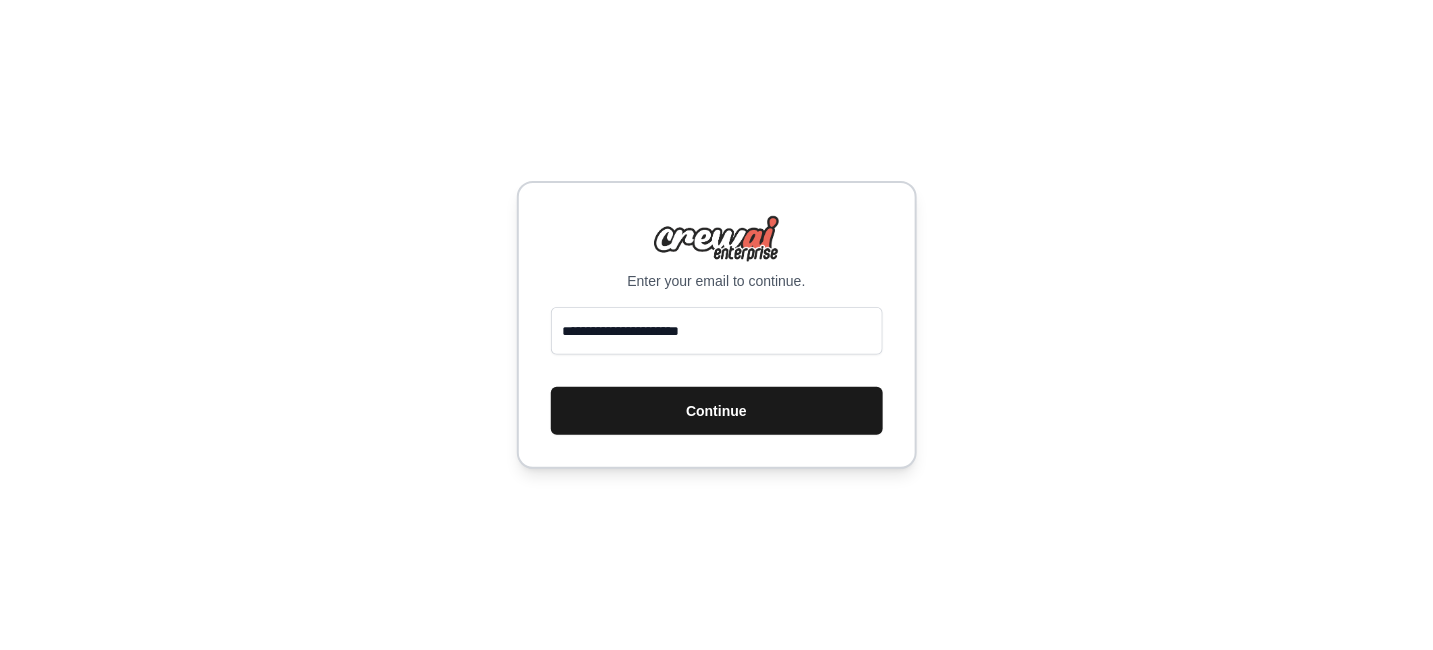 click on "Continue" at bounding box center [717, 411] 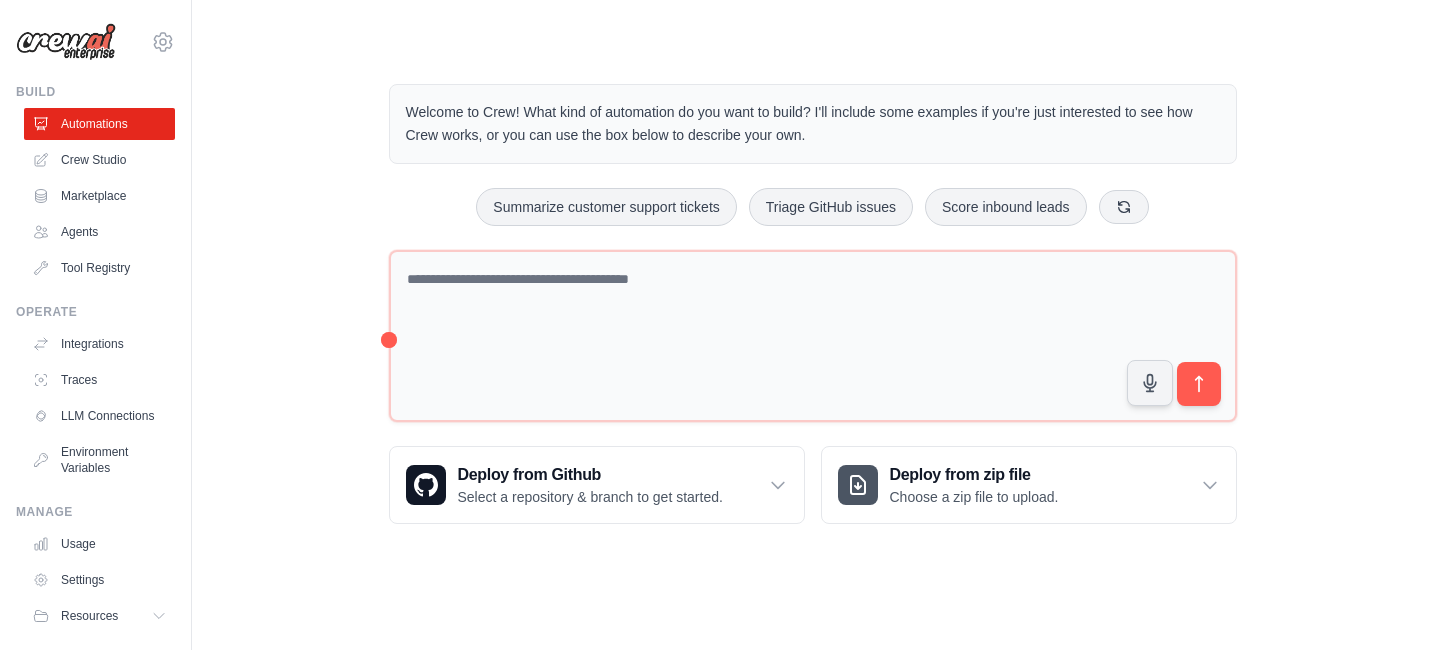 scroll, scrollTop: 0, scrollLeft: 0, axis: both 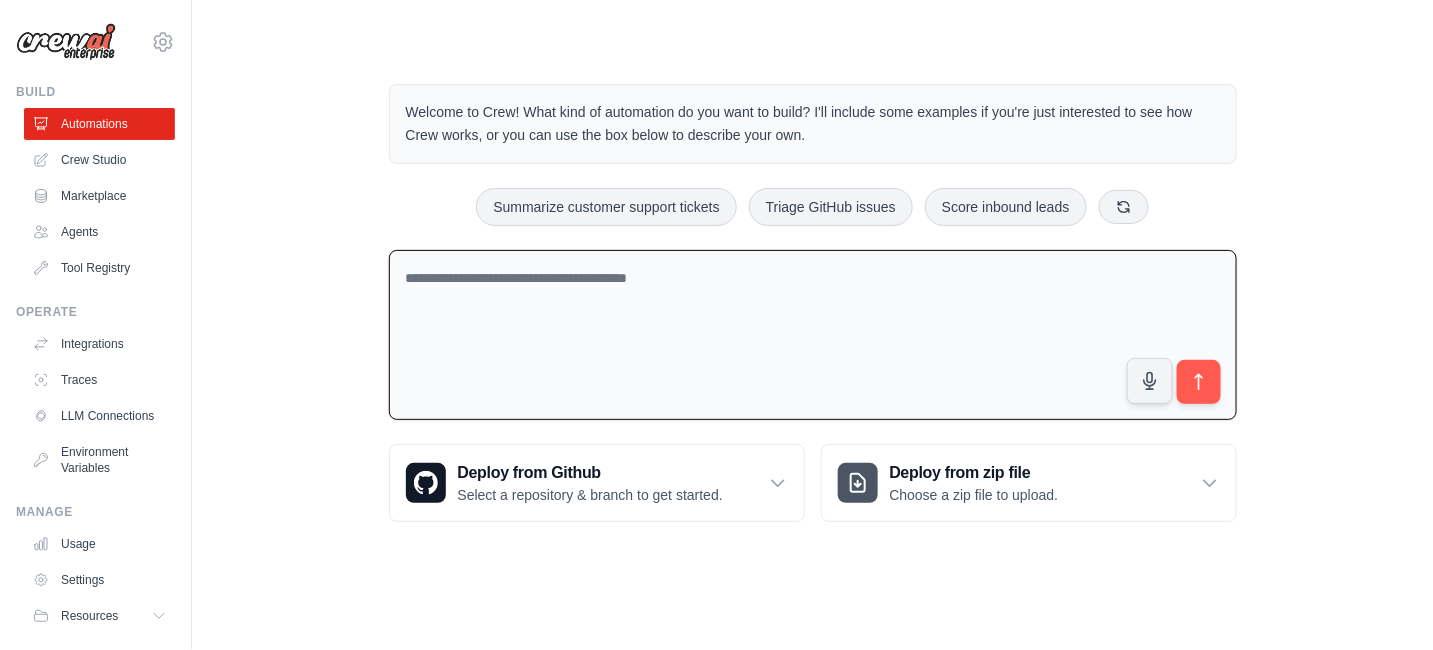 click at bounding box center [813, 335] 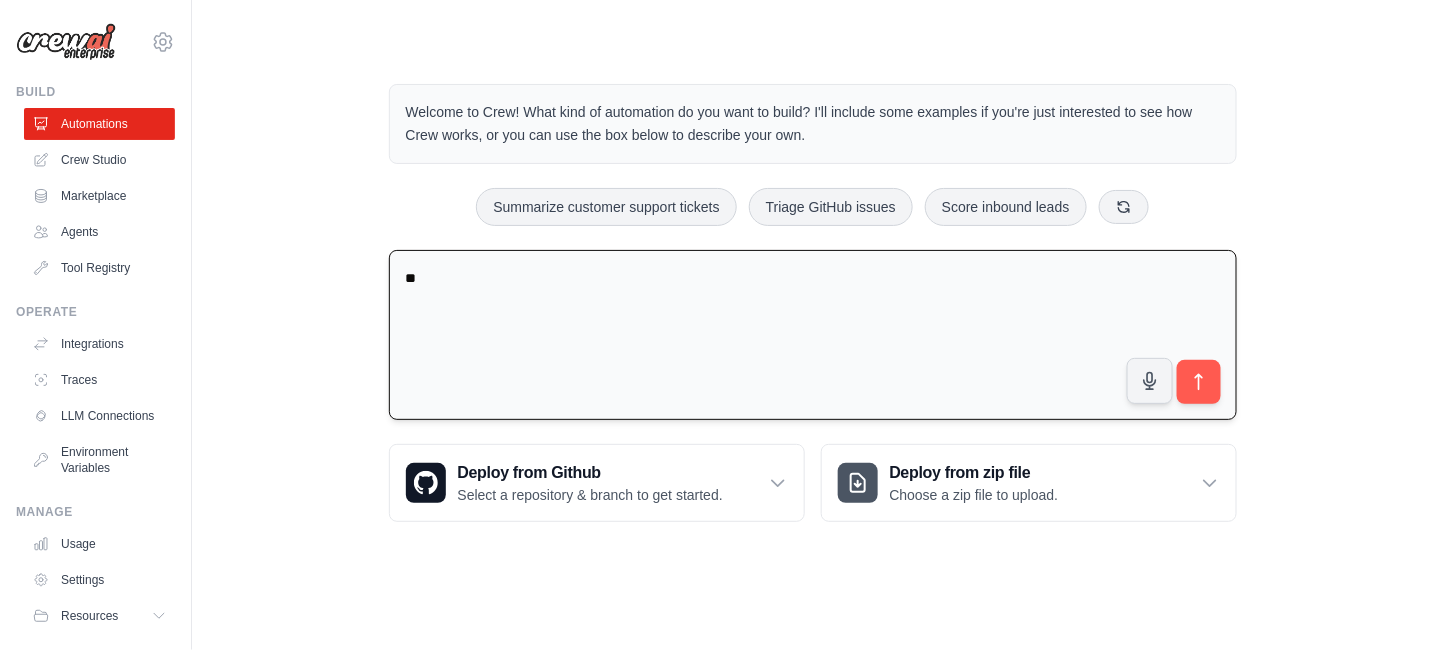 type on "*" 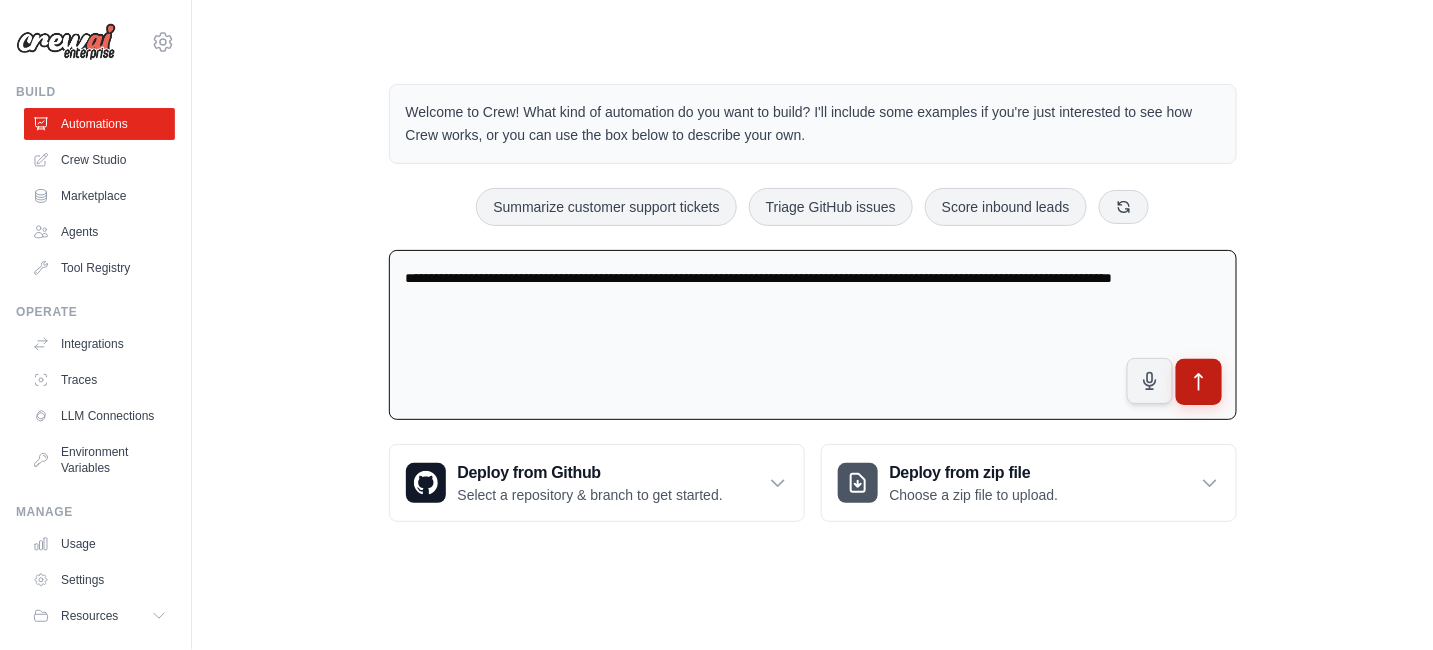 type on "**********" 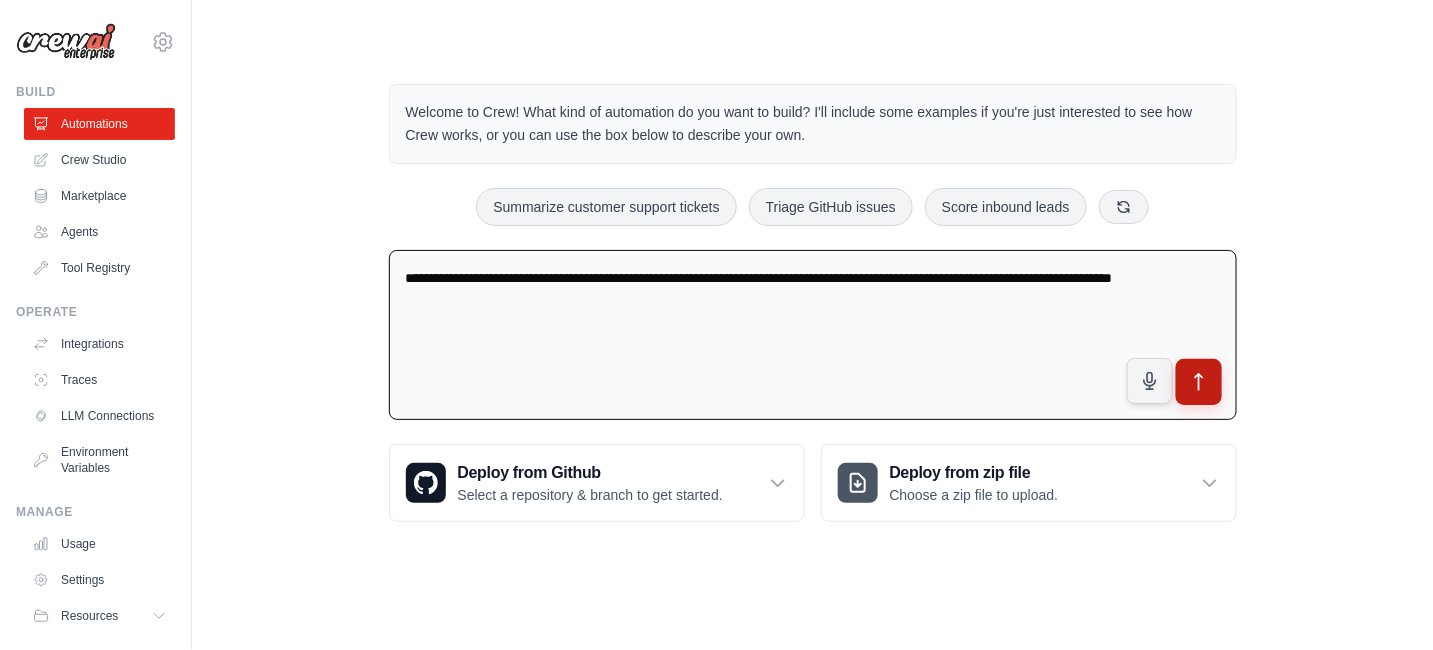 click at bounding box center [1198, 382] 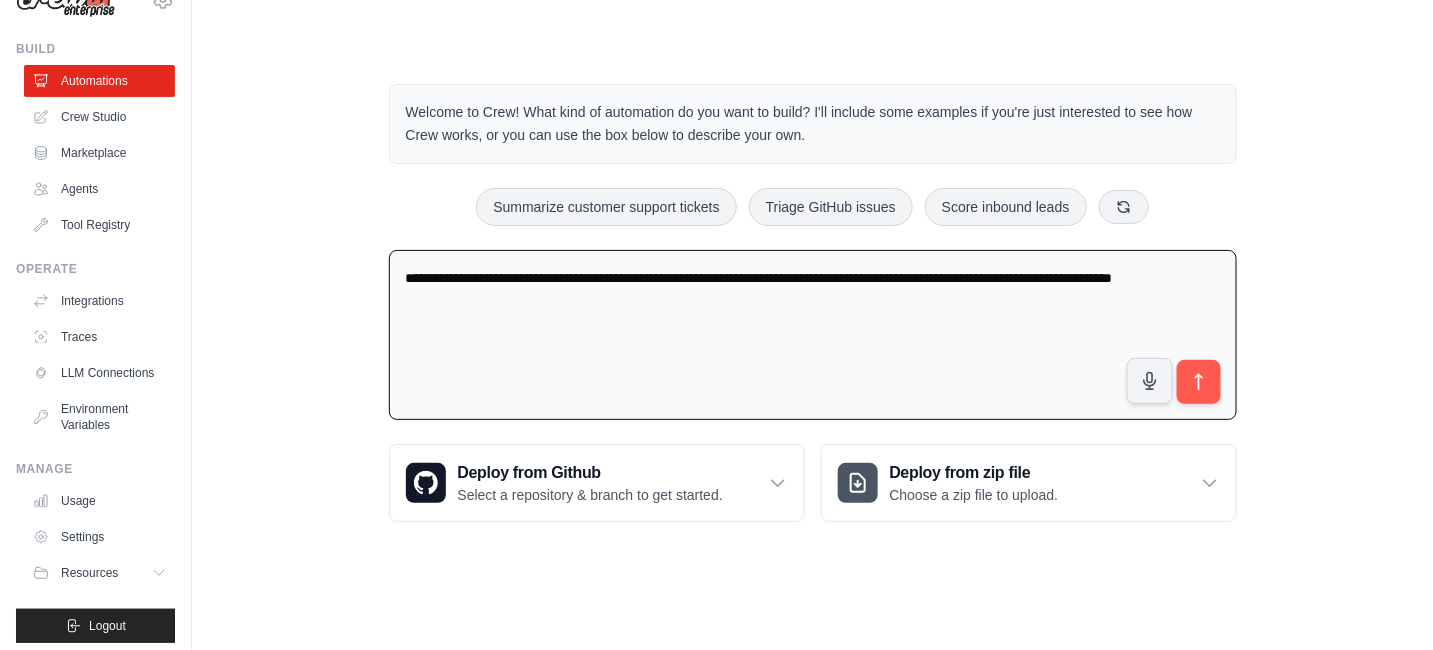scroll, scrollTop: 67, scrollLeft: 0, axis: vertical 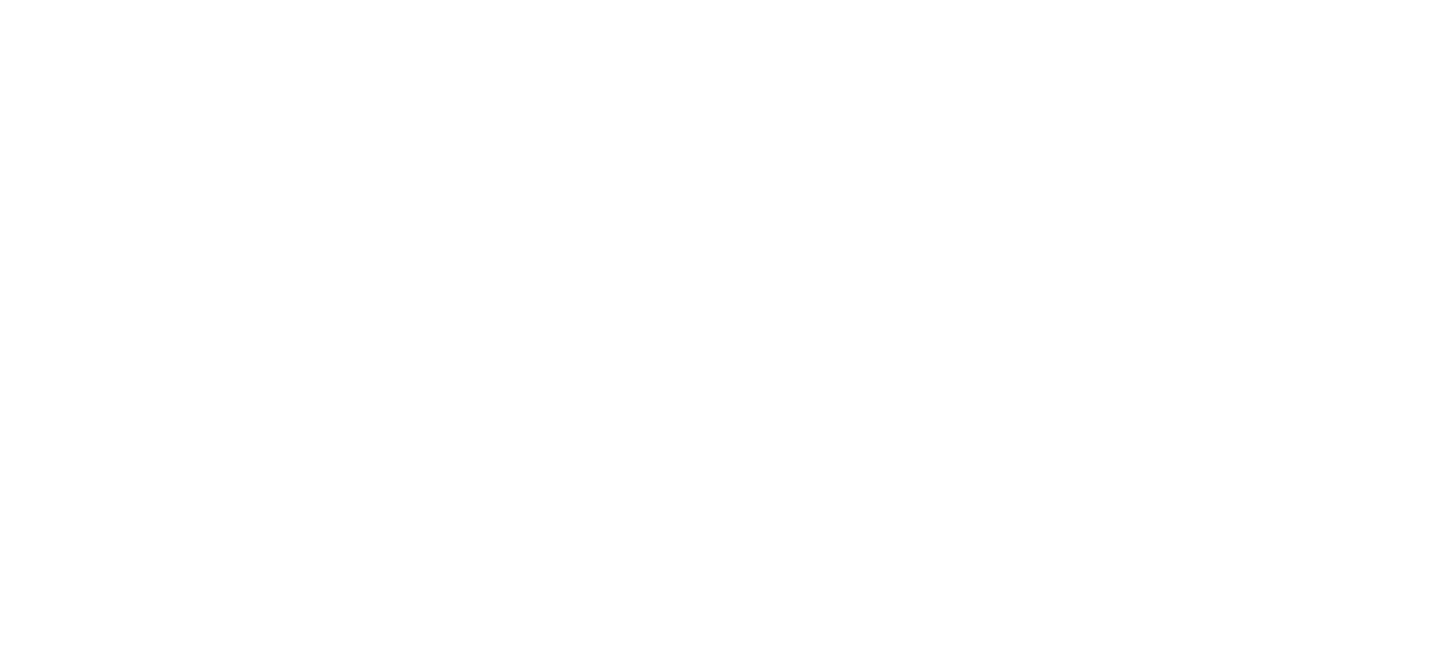 click at bounding box center [716, 0] 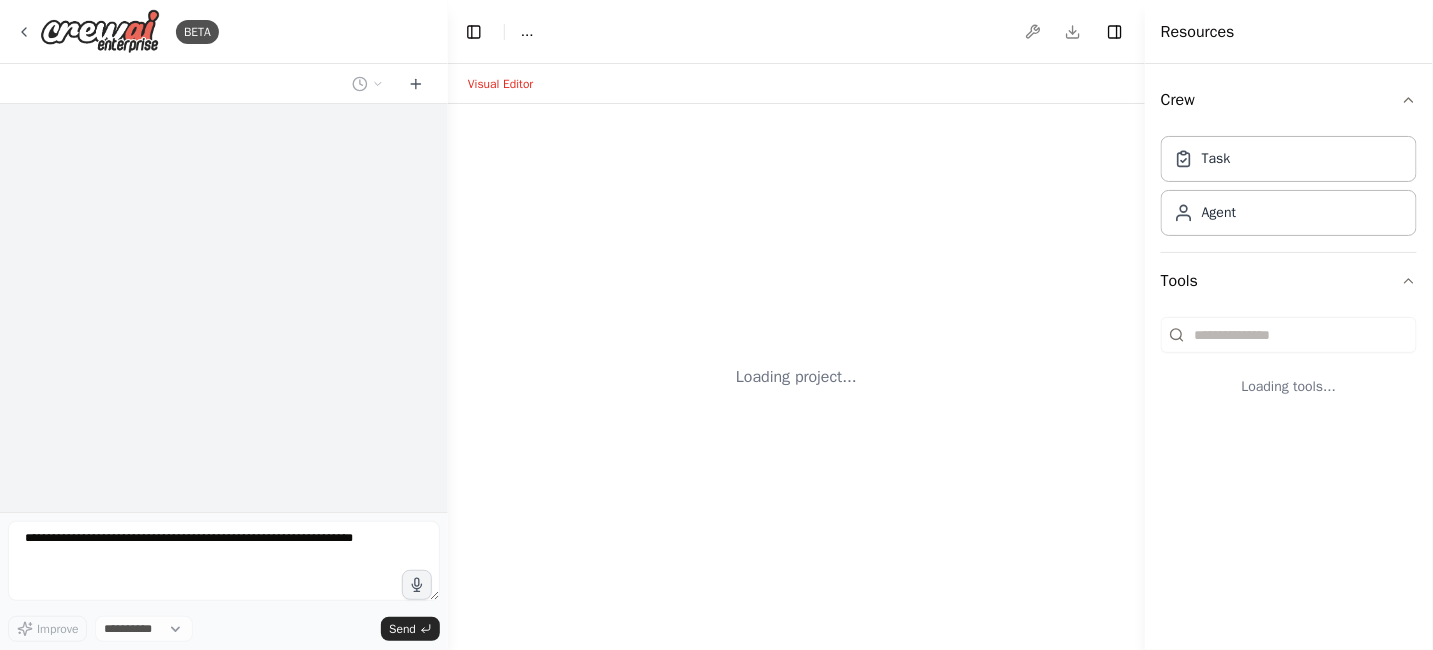 select on "****" 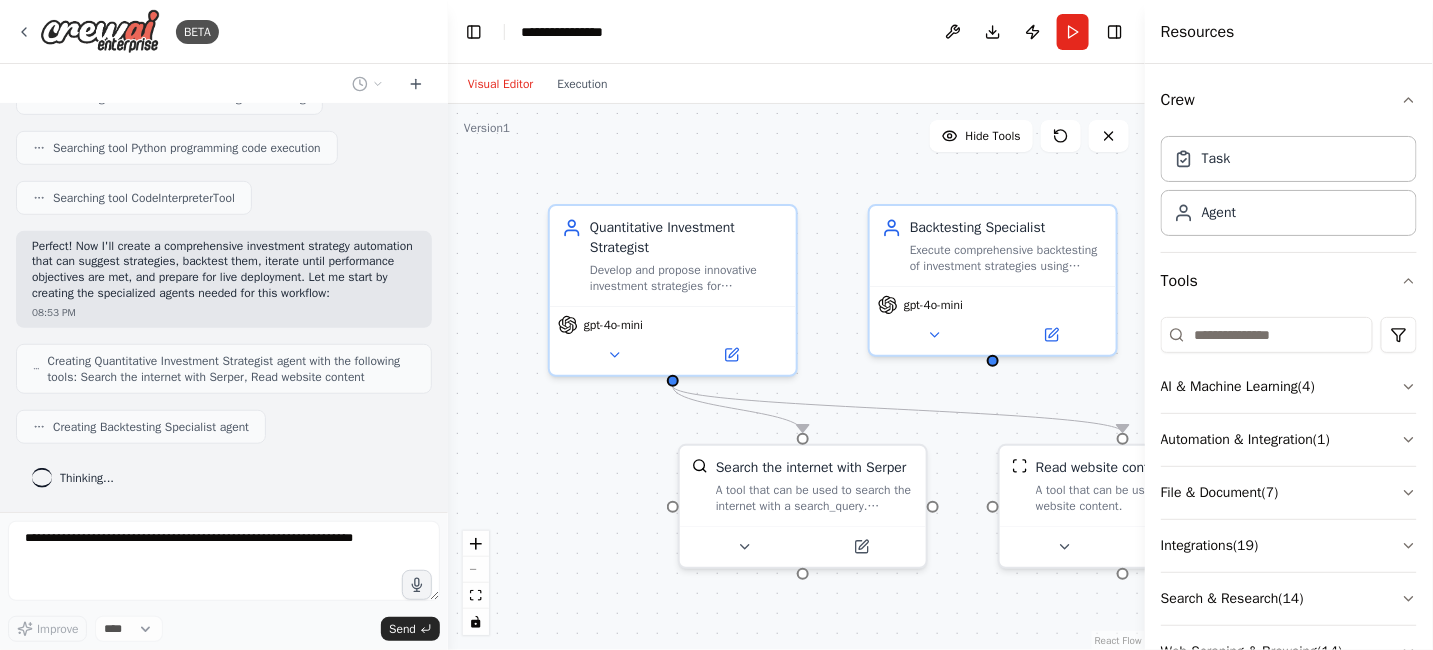 scroll, scrollTop: 478, scrollLeft: 0, axis: vertical 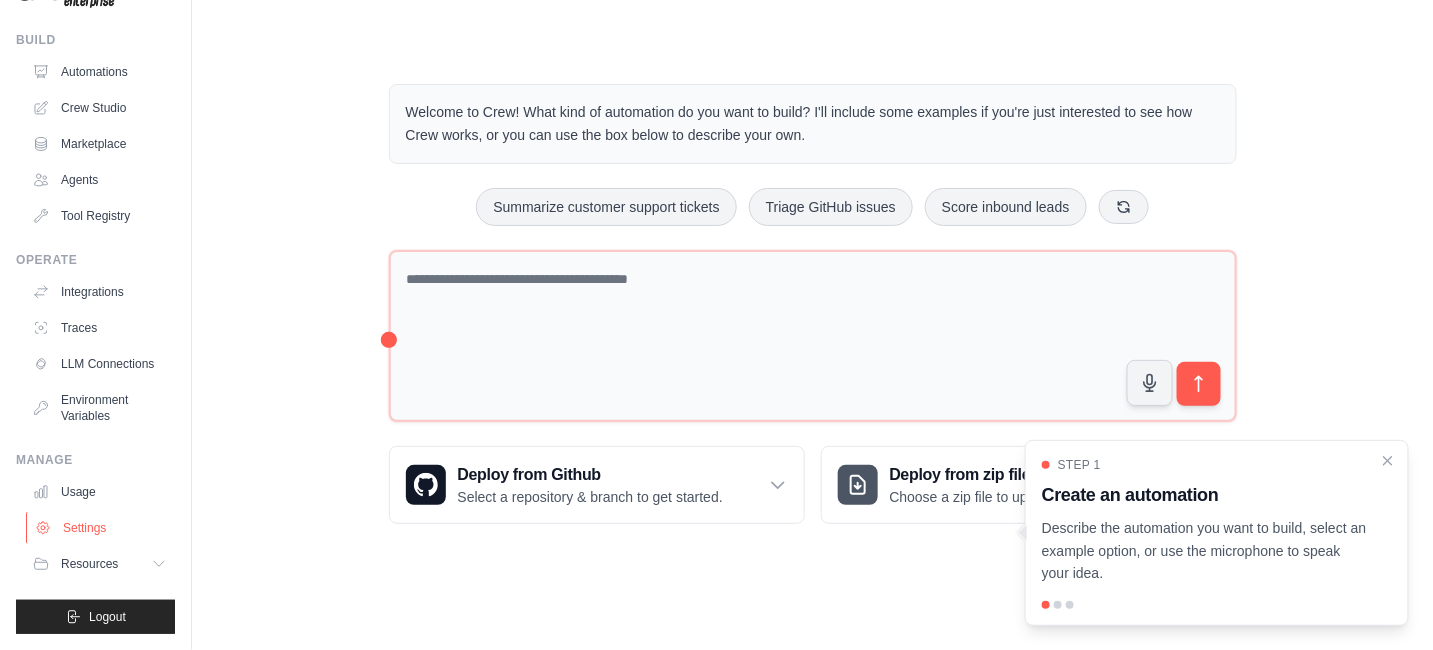 click on "Settings" at bounding box center [101, 528] 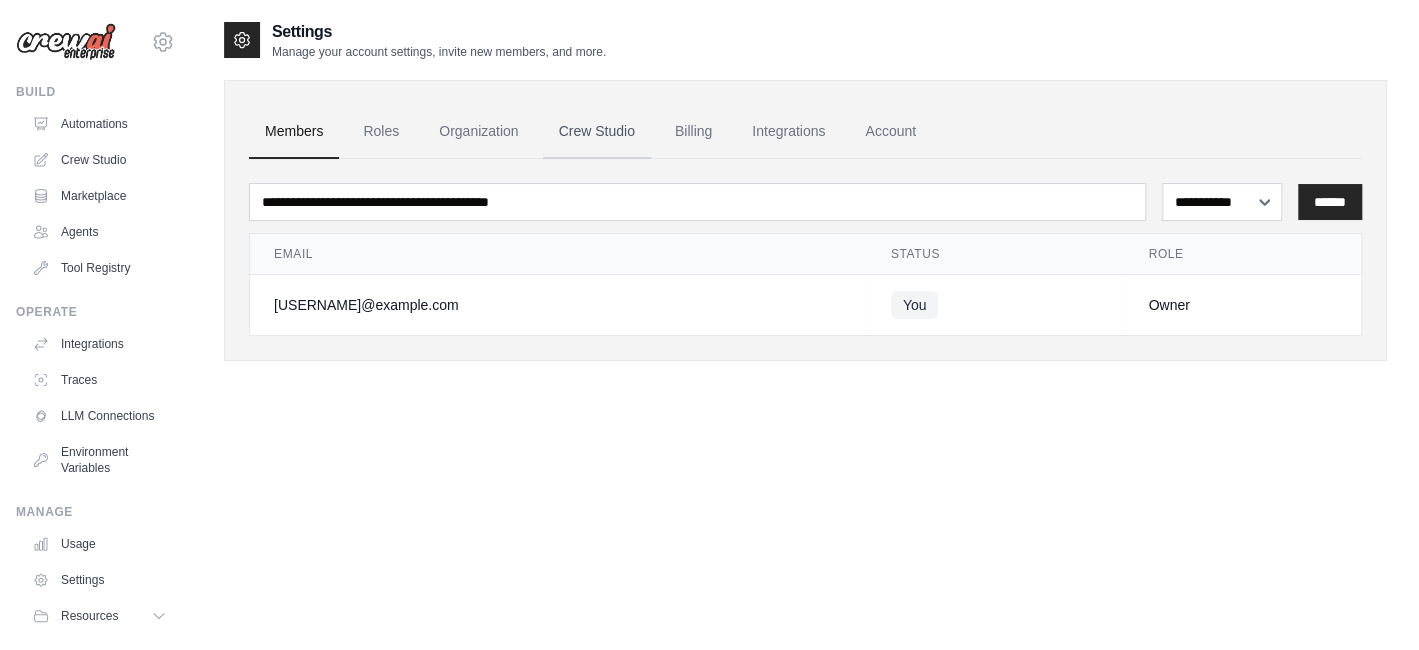 click on "Crew Studio" at bounding box center [597, 132] 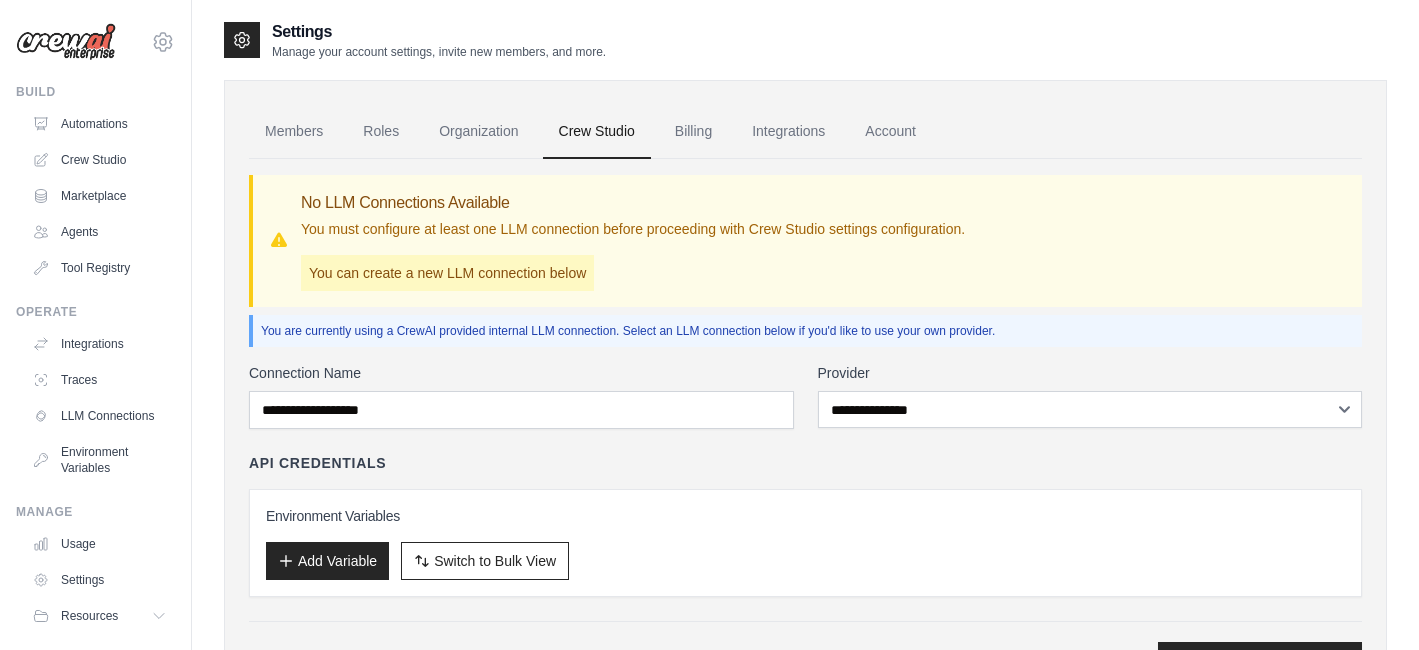 scroll, scrollTop: 0, scrollLeft: 0, axis: both 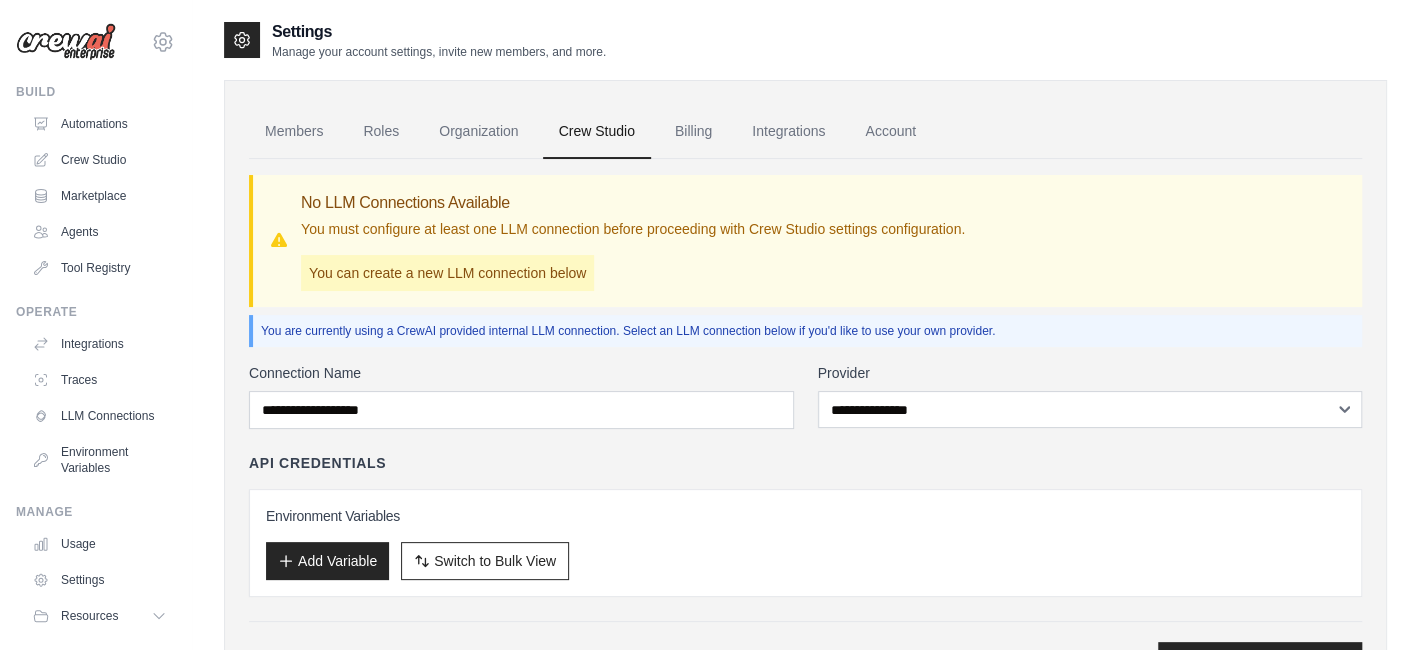 click on "Billing" at bounding box center [693, 132] 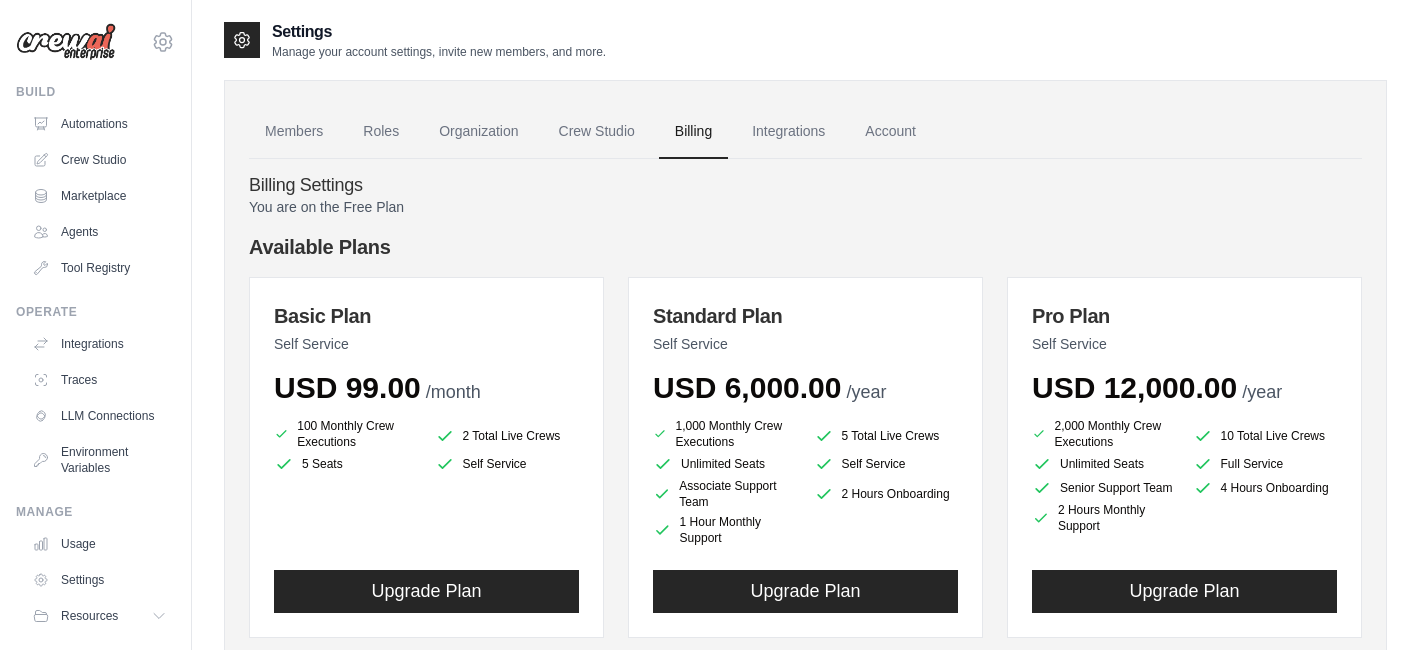 scroll, scrollTop: 0, scrollLeft: 0, axis: both 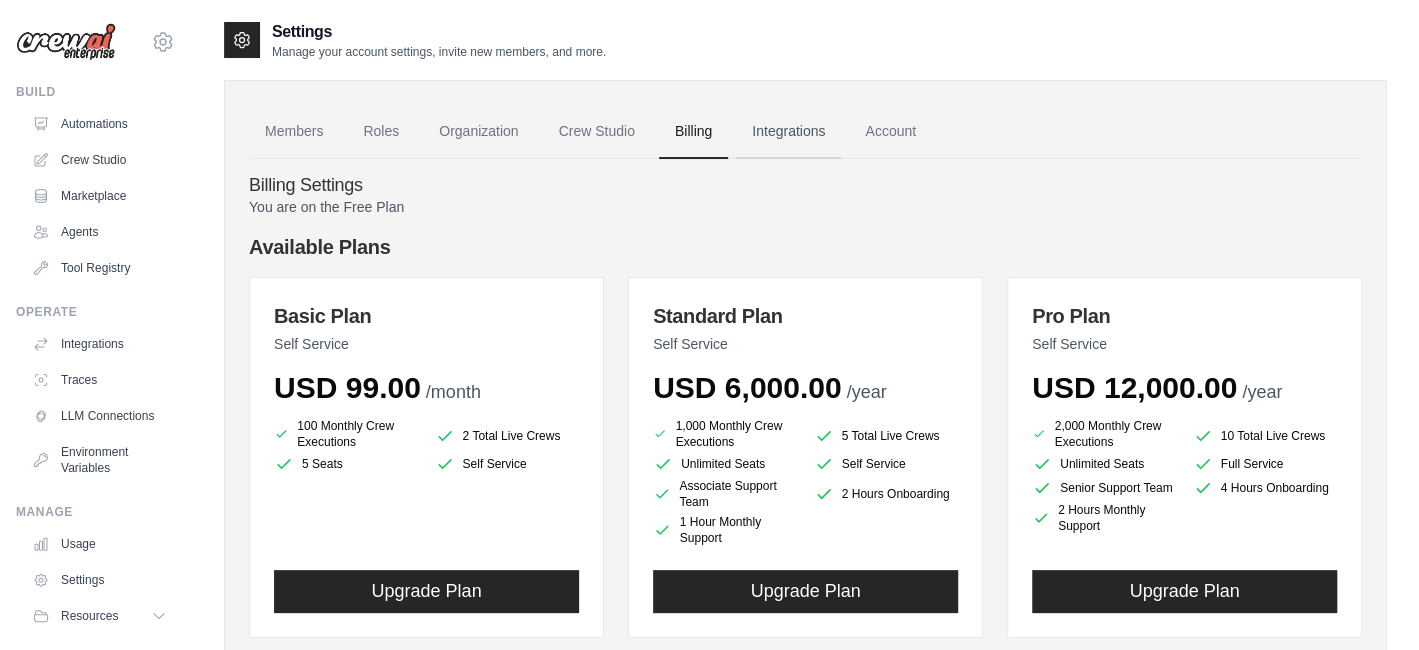 click on "Integrations" at bounding box center [788, 132] 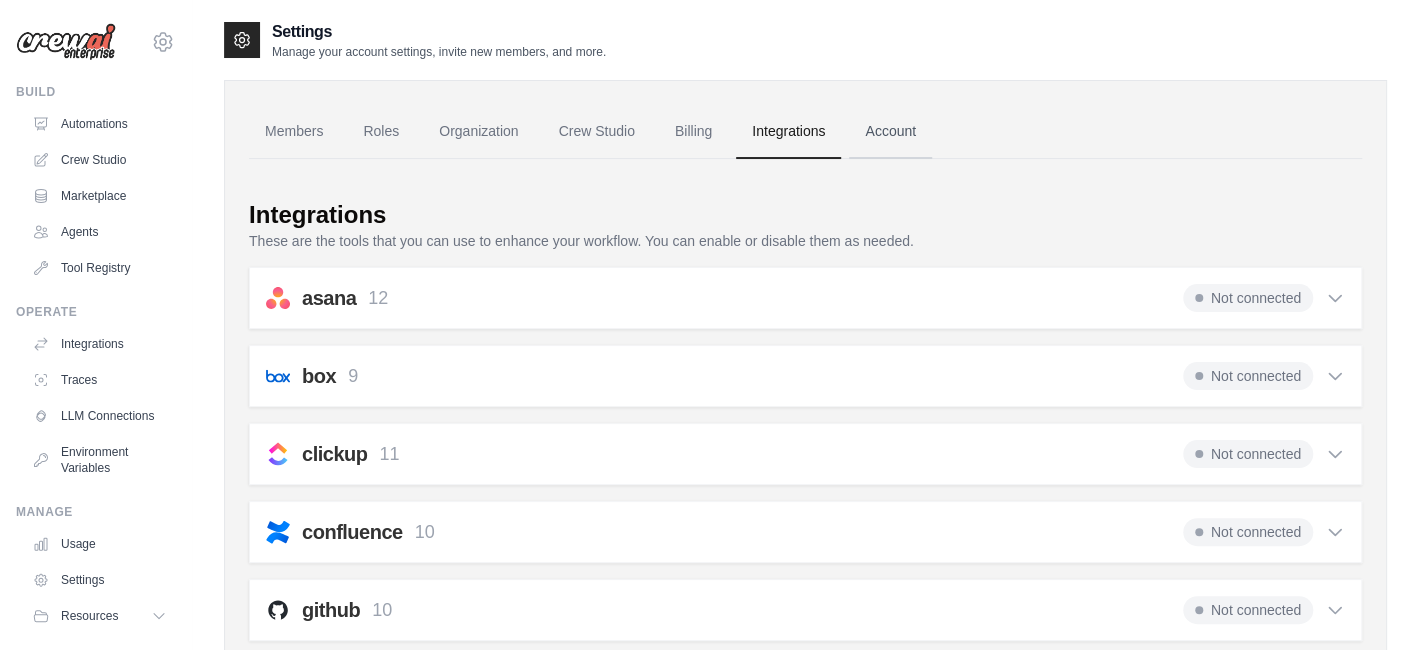 click on "Account" at bounding box center (890, 132) 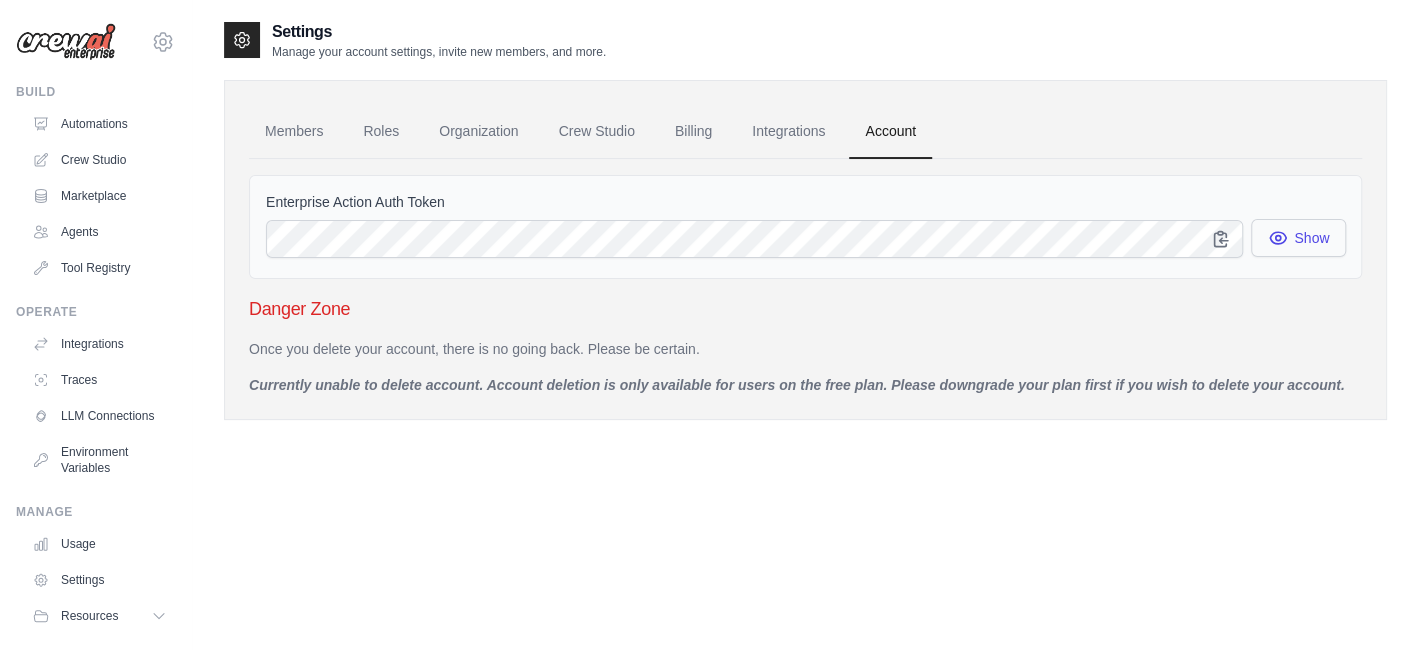 click 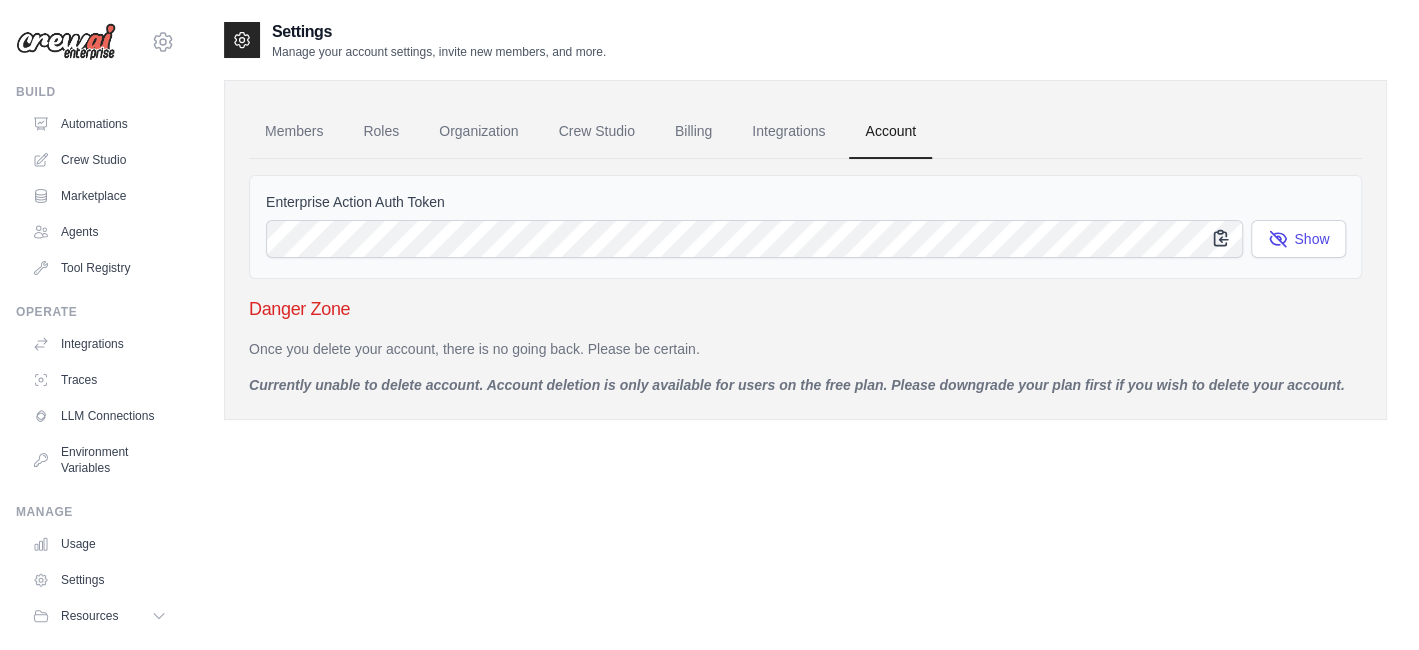 click 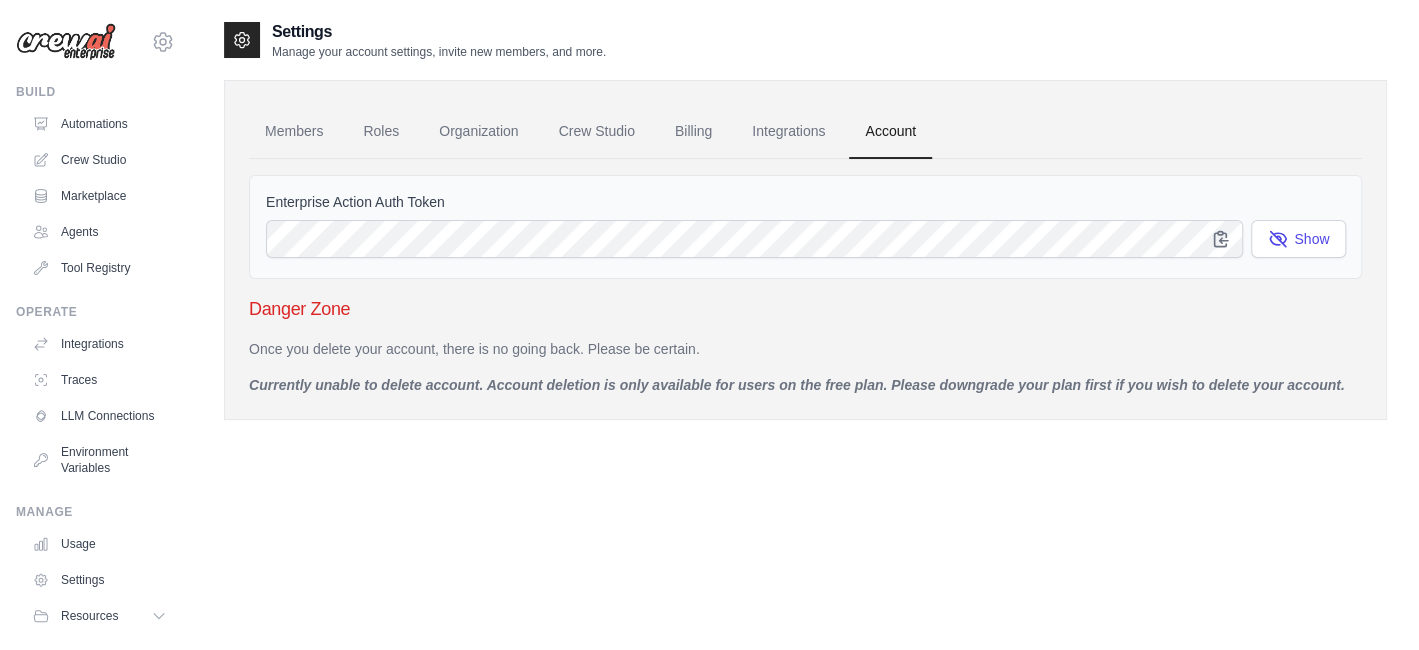 drag, startPoint x: 873, startPoint y: 572, endPoint x: 1113, endPoint y: 399, distance: 295.853 